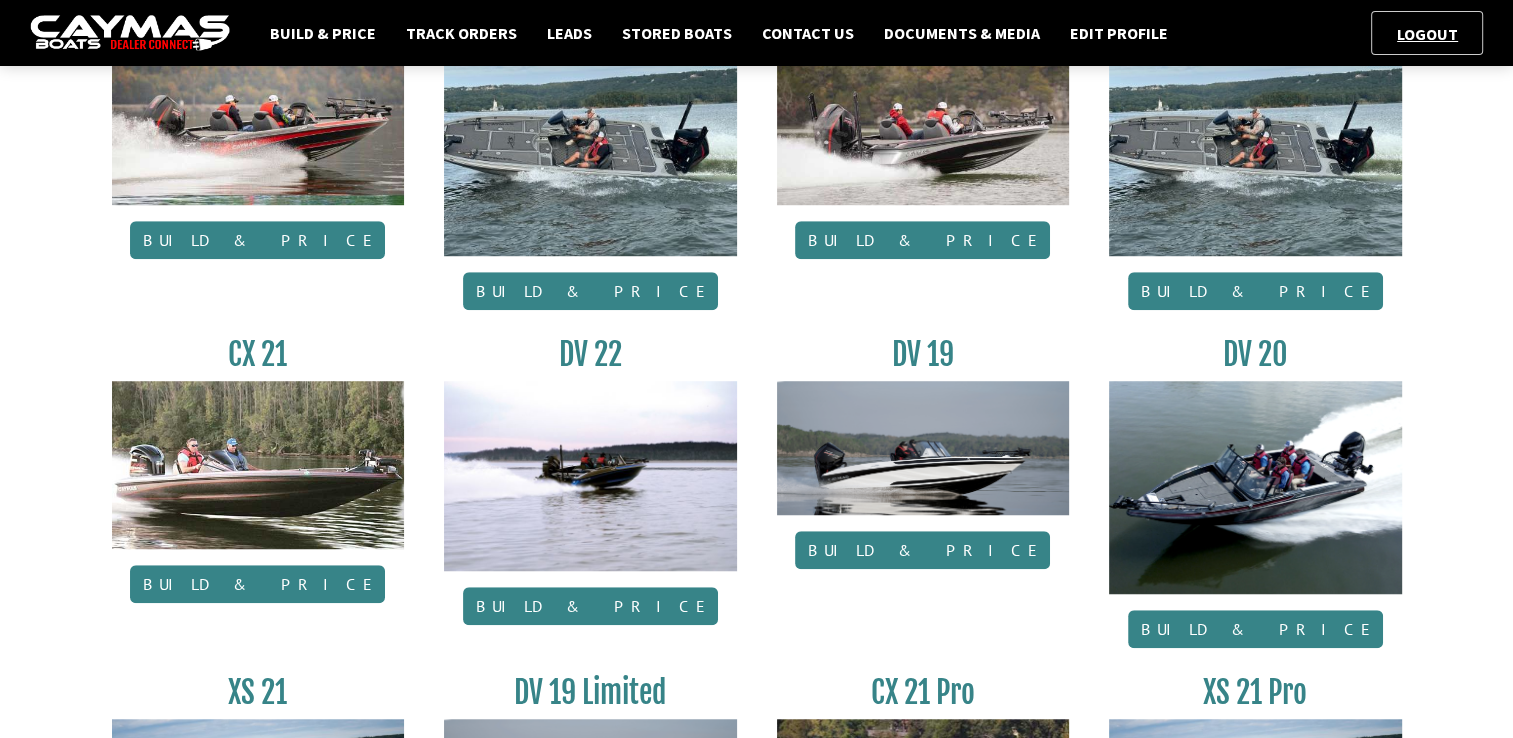 scroll, scrollTop: 1400, scrollLeft: 0, axis: vertical 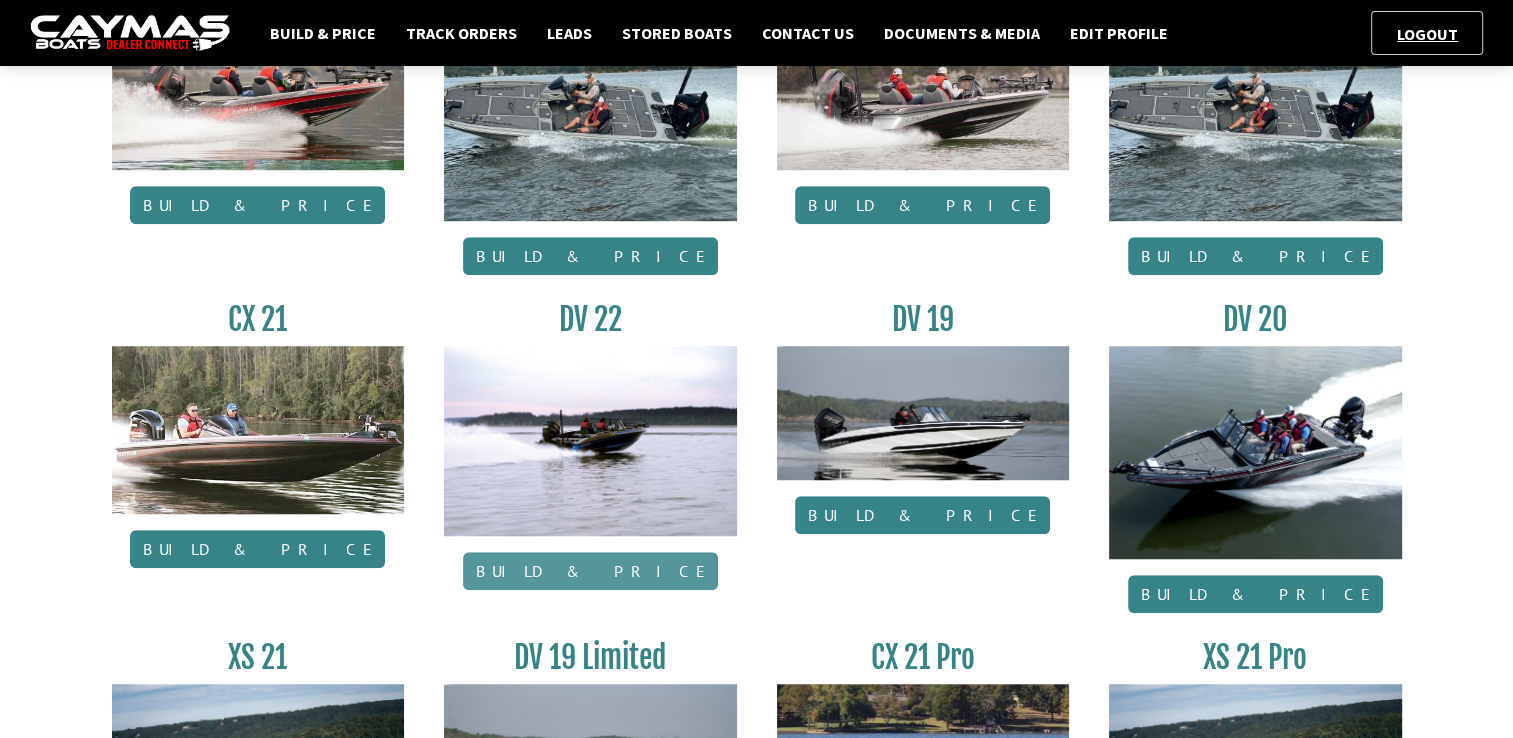 click on "Build & Price" at bounding box center [590, 571] 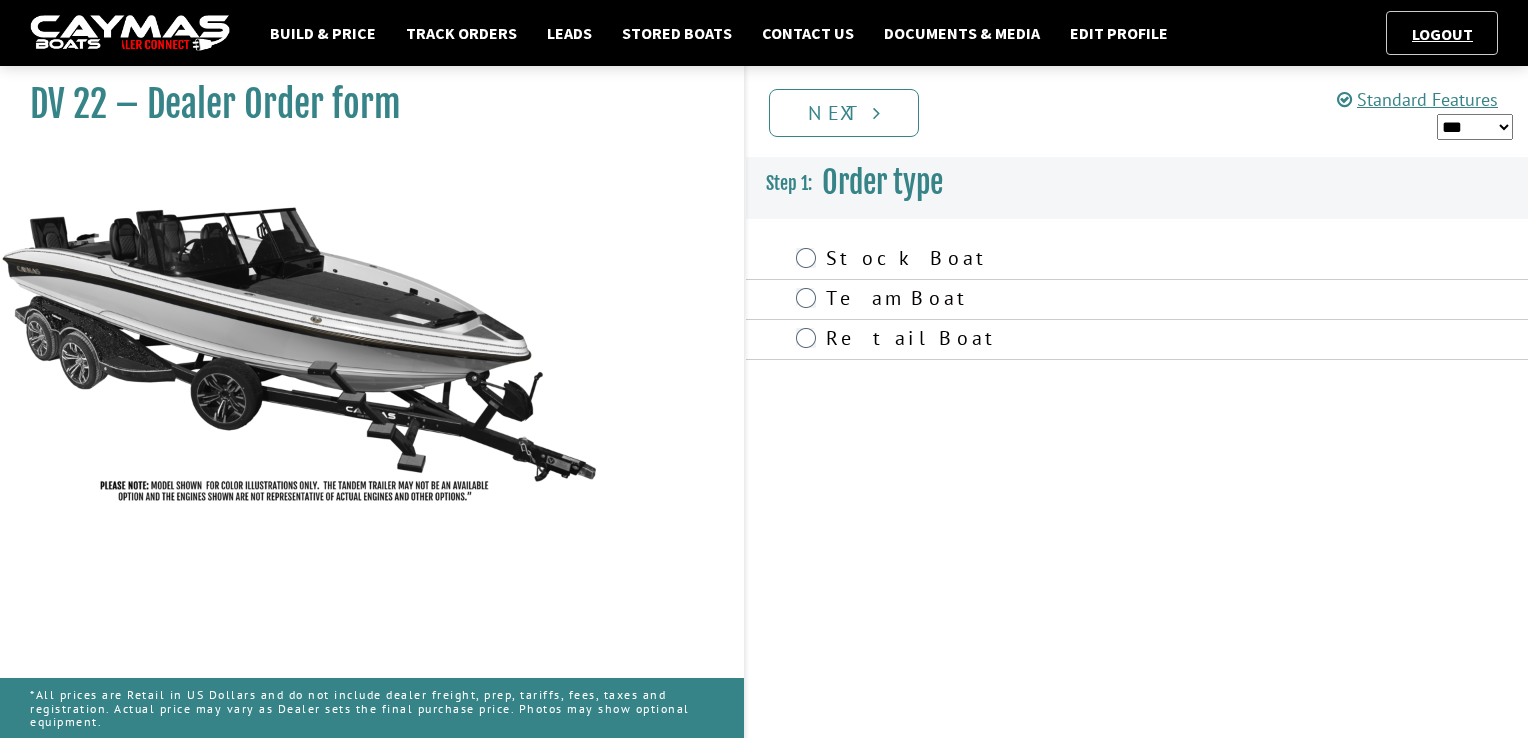 scroll, scrollTop: 0, scrollLeft: 0, axis: both 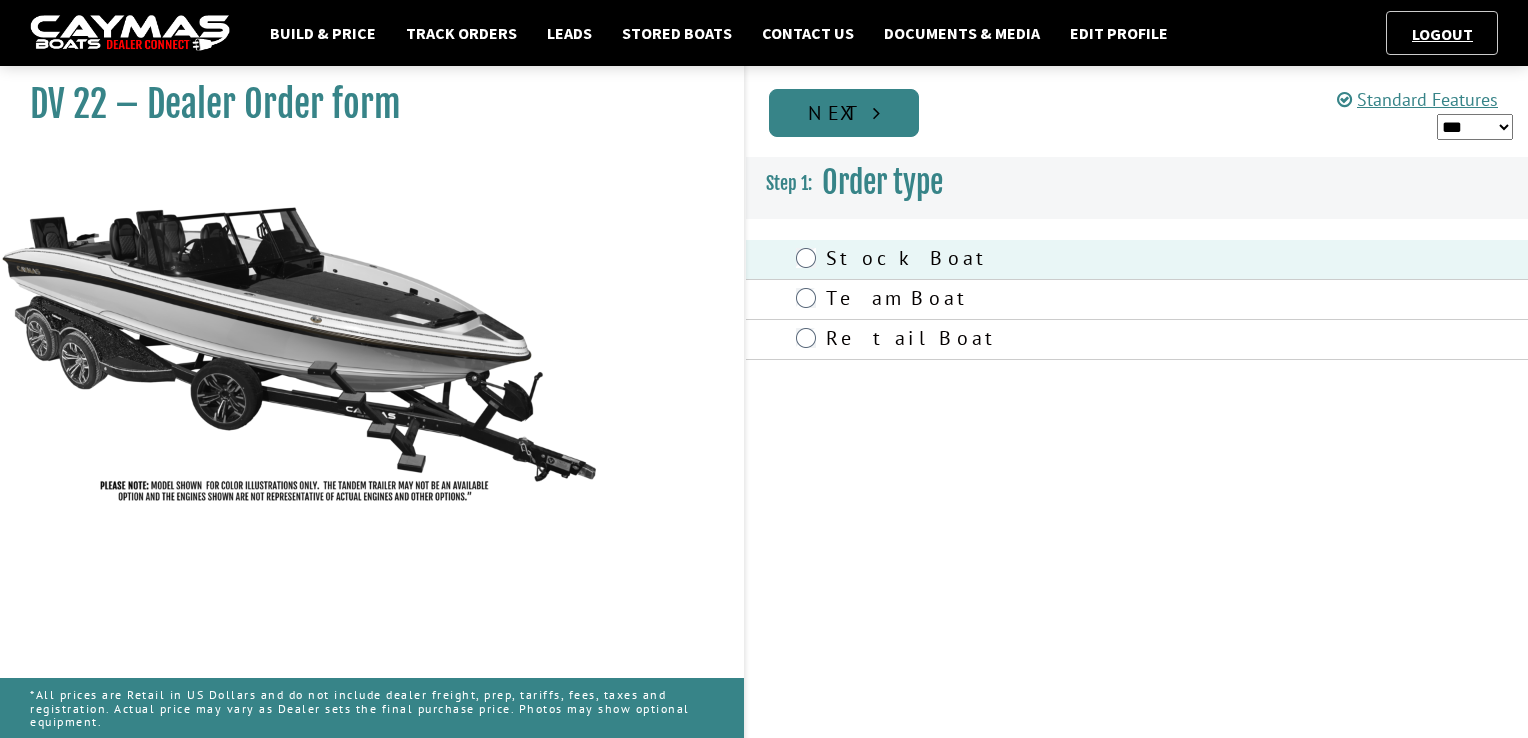 click on "Next" at bounding box center [844, 113] 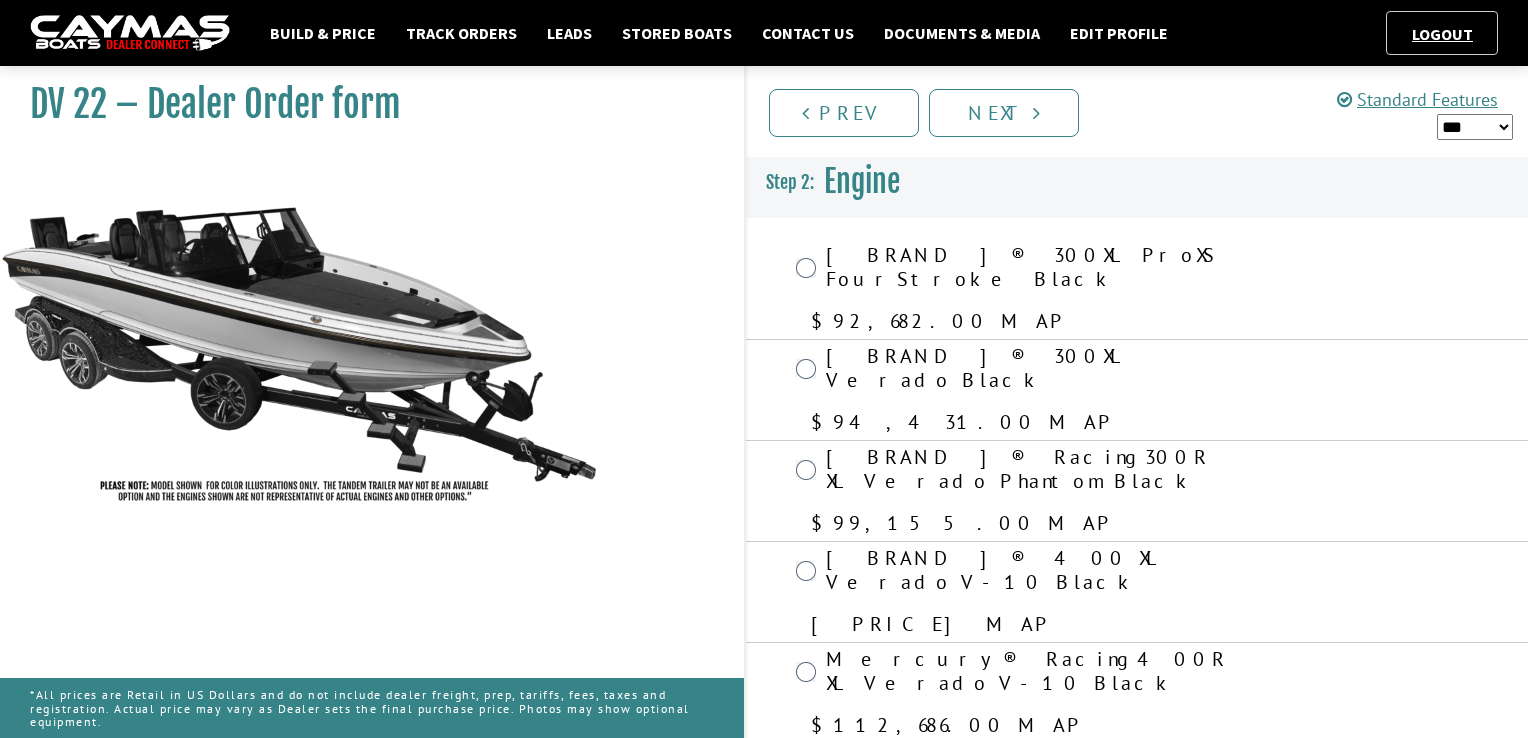 click on "[BRAND]® 400 XL Verado V-10 Black" at bounding box center (1036, 572) 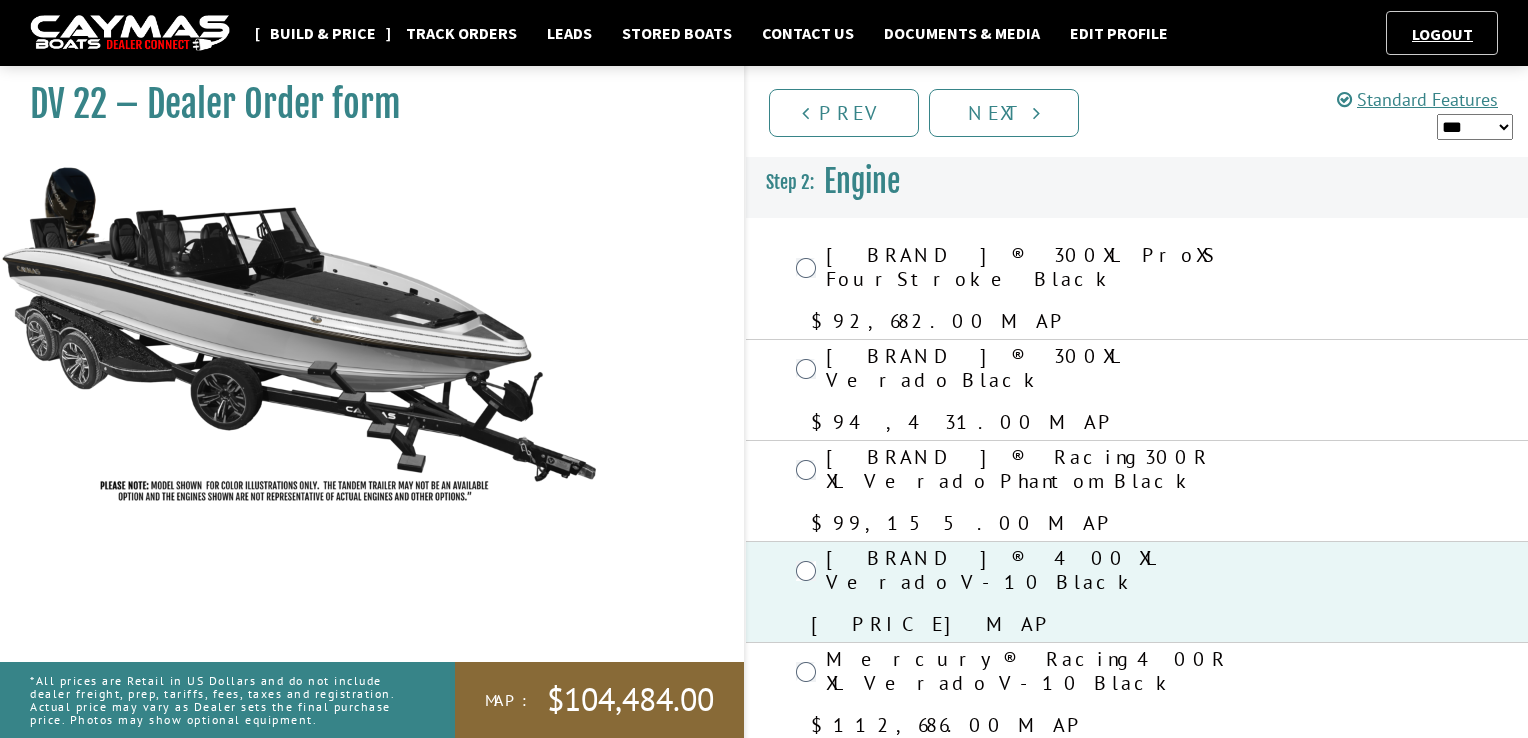 click on "Build & Price" at bounding box center (323, 33) 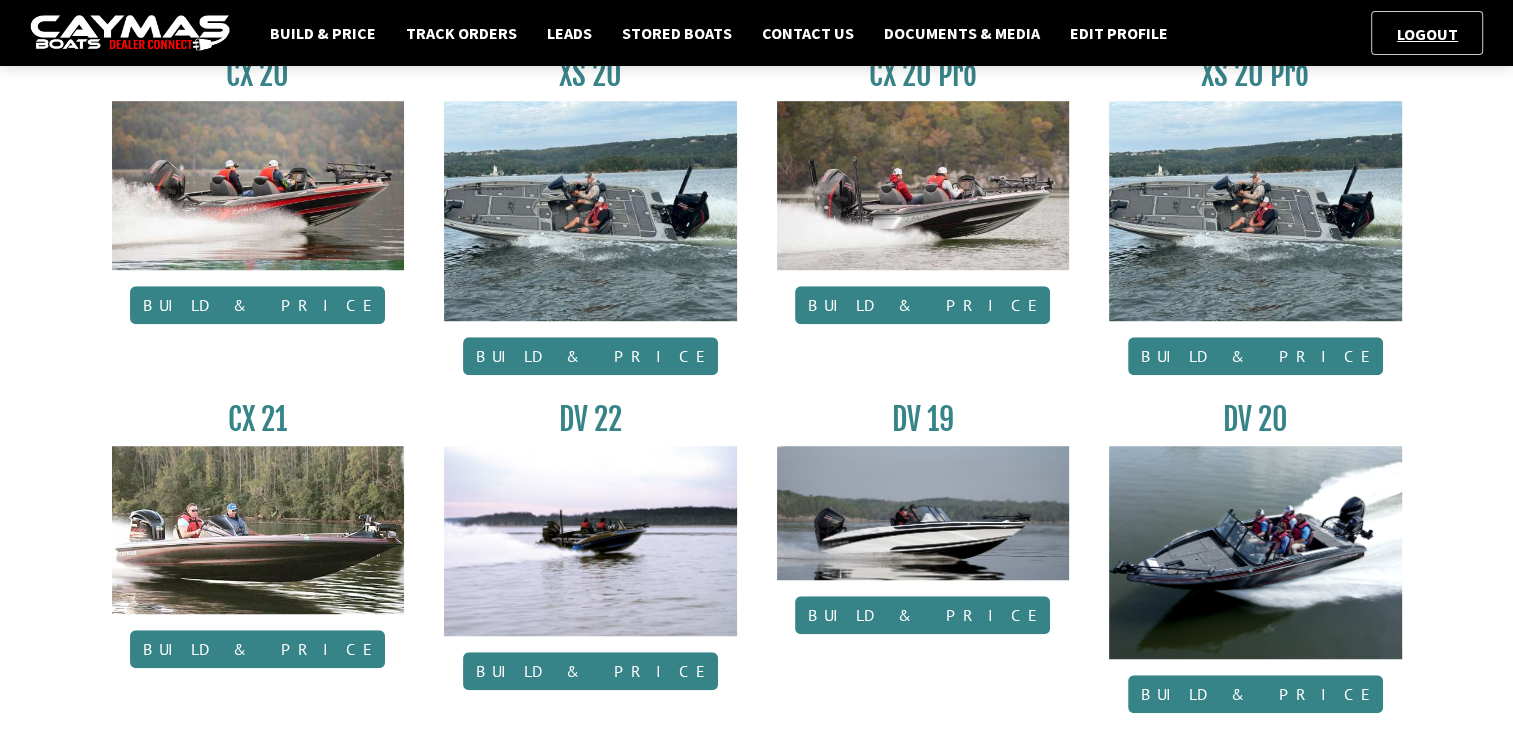 scroll, scrollTop: 1400, scrollLeft: 0, axis: vertical 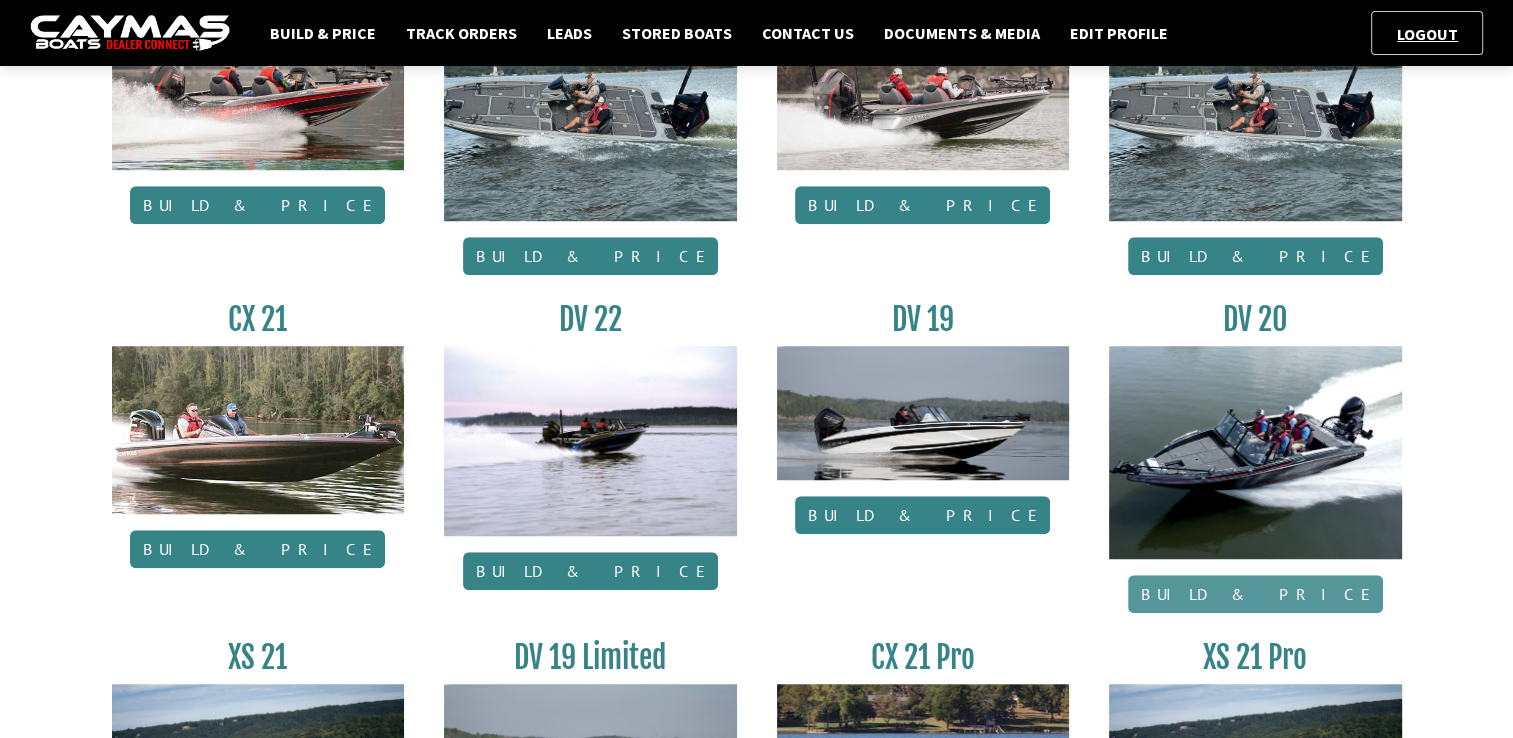 click on "Build & Price" at bounding box center (1255, 594) 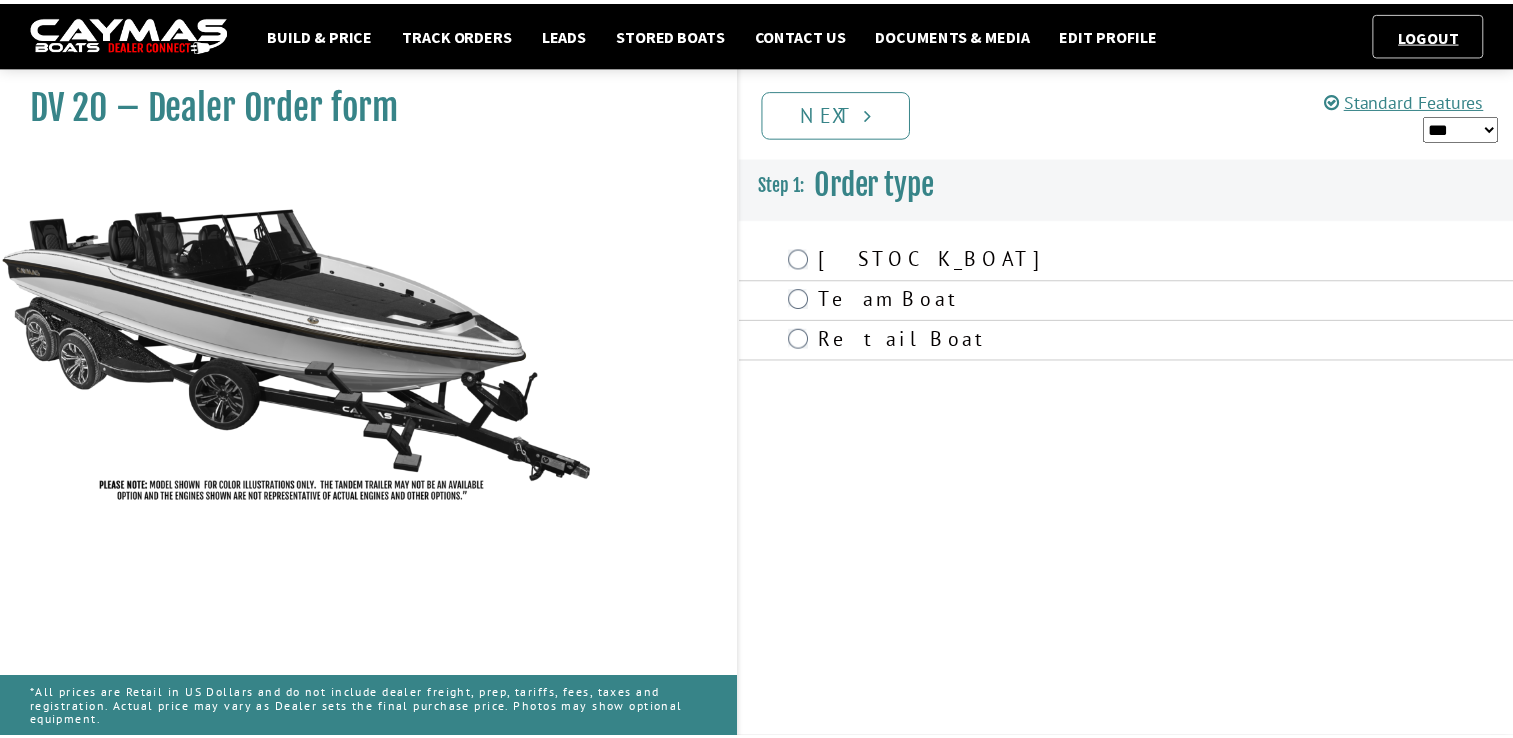 scroll, scrollTop: 0, scrollLeft: 0, axis: both 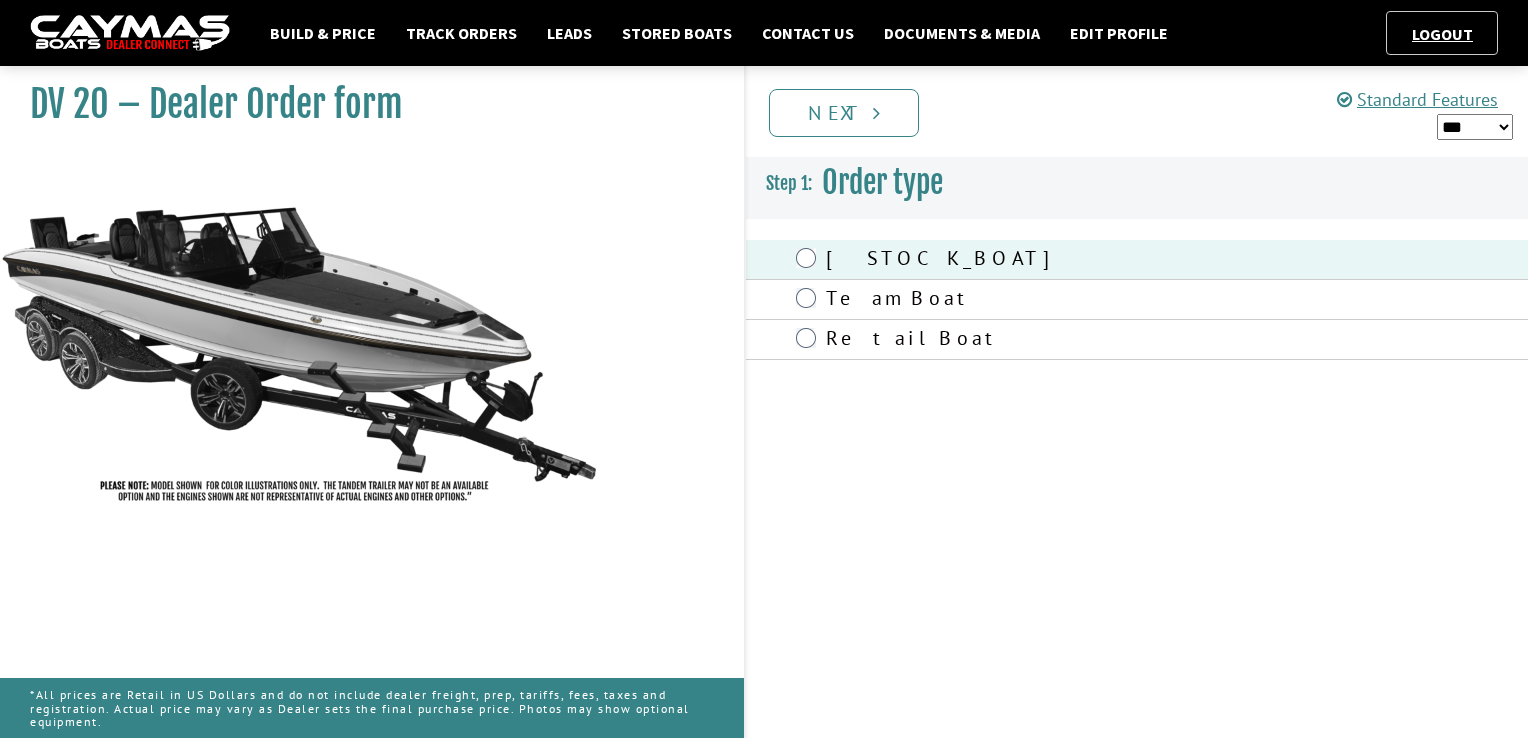 click on "Prev Next" at bounding box center [1136, 111] 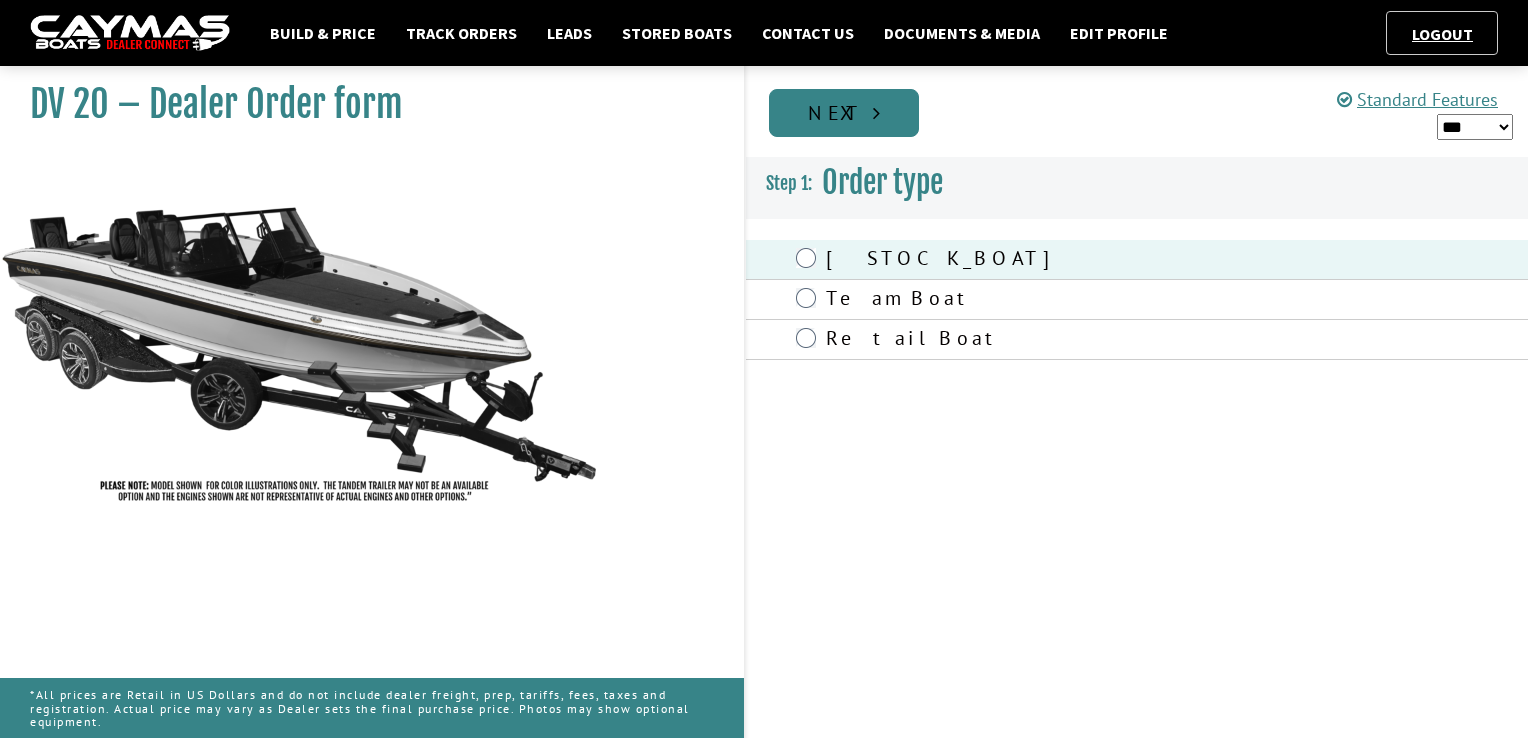 click on "Next" at bounding box center (844, 113) 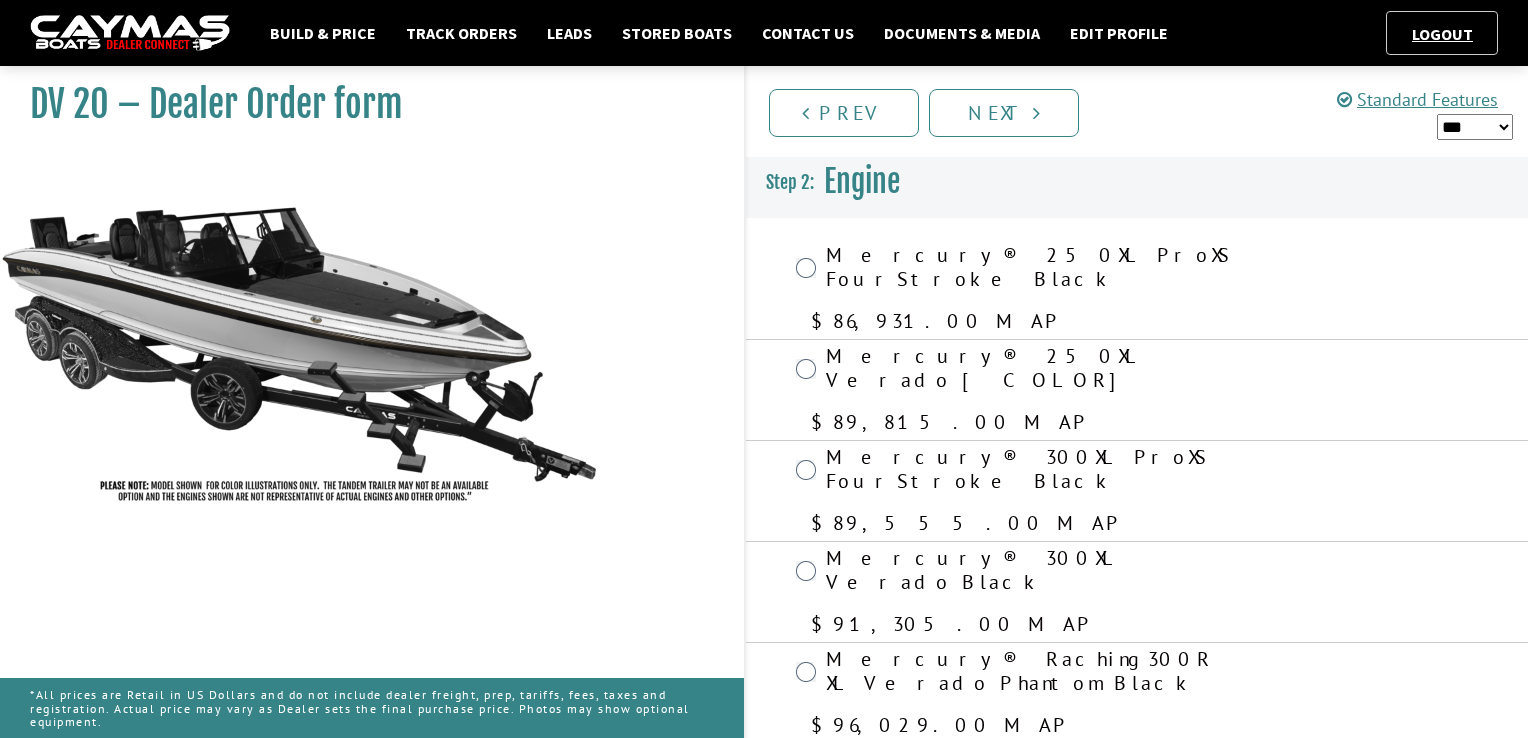 click on "[BRAND]® 300XL ProXS FourStroke Black" at bounding box center (1036, 471) 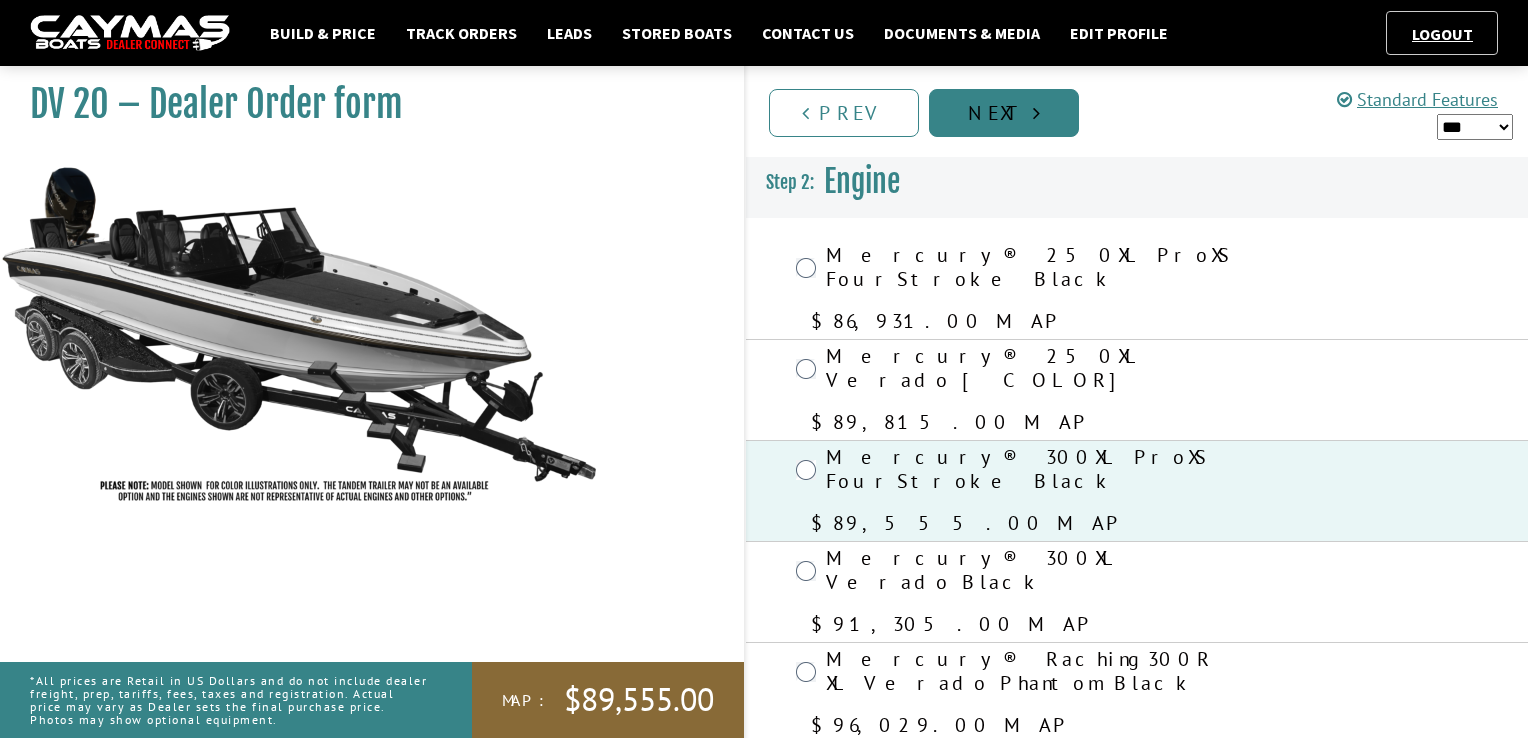 click on "Next" at bounding box center [1004, 113] 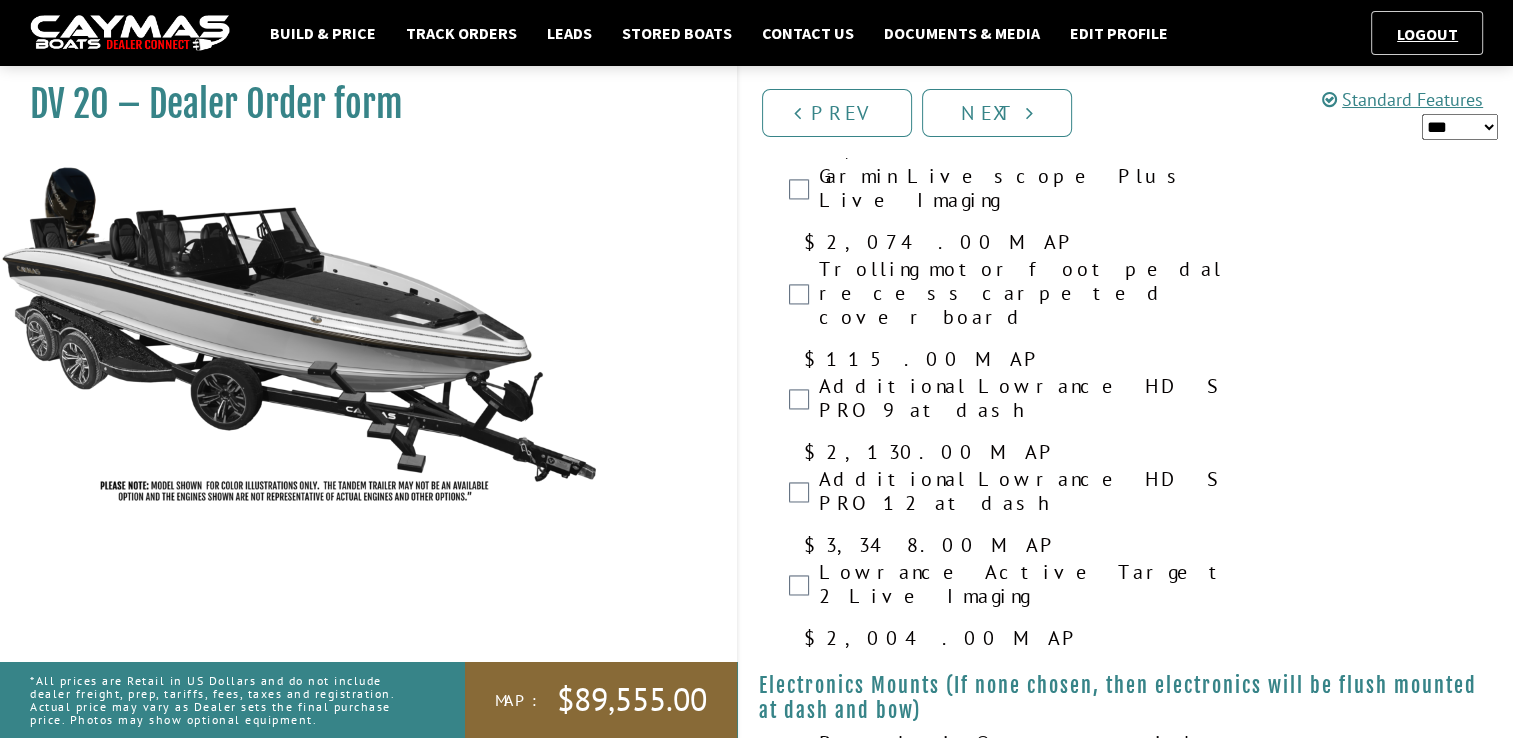 scroll, scrollTop: 2613, scrollLeft: 0, axis: vertical 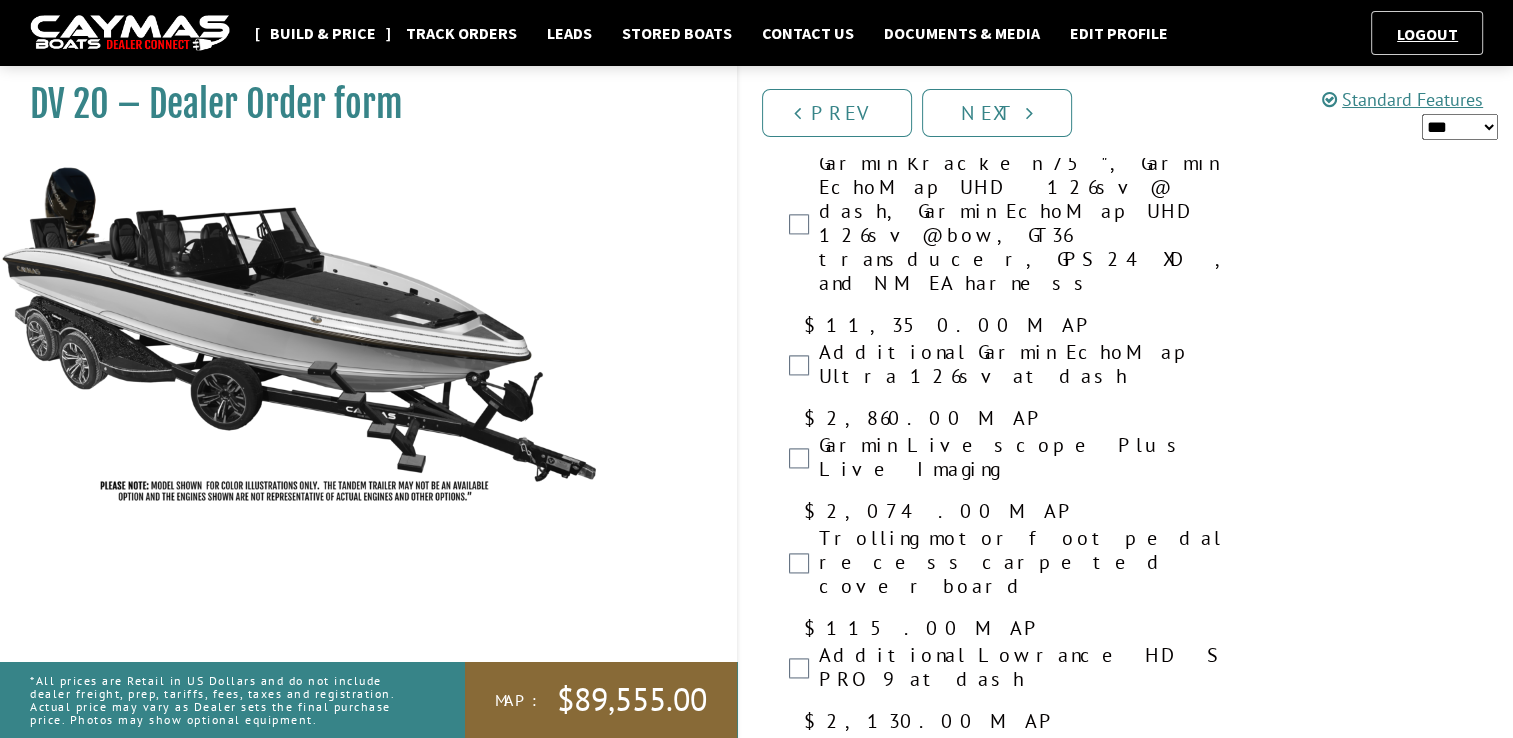 click on "Build & Price" at bounding box center (323, 33) 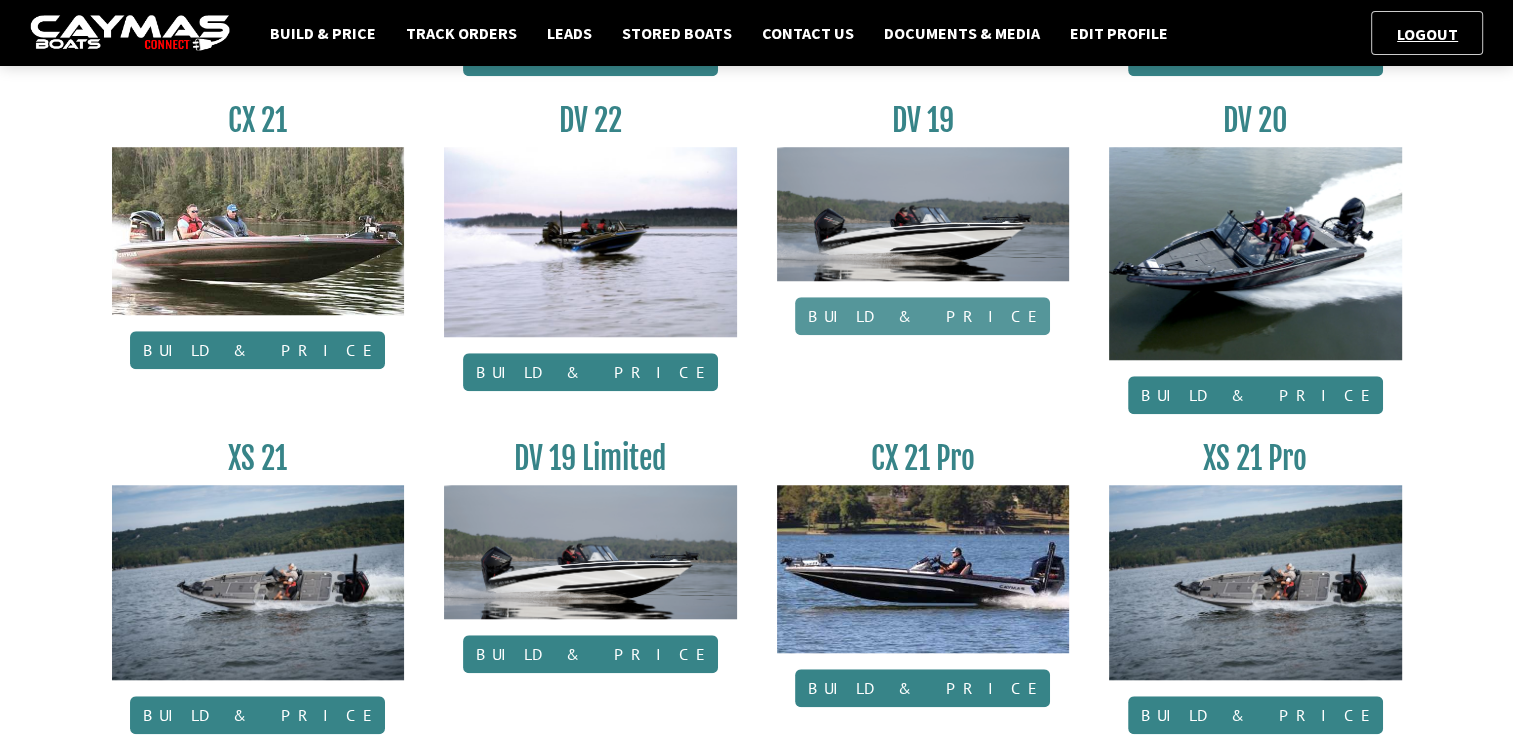scroll, scrollTop: 1600, scrollLeft: 0, axis: vertical 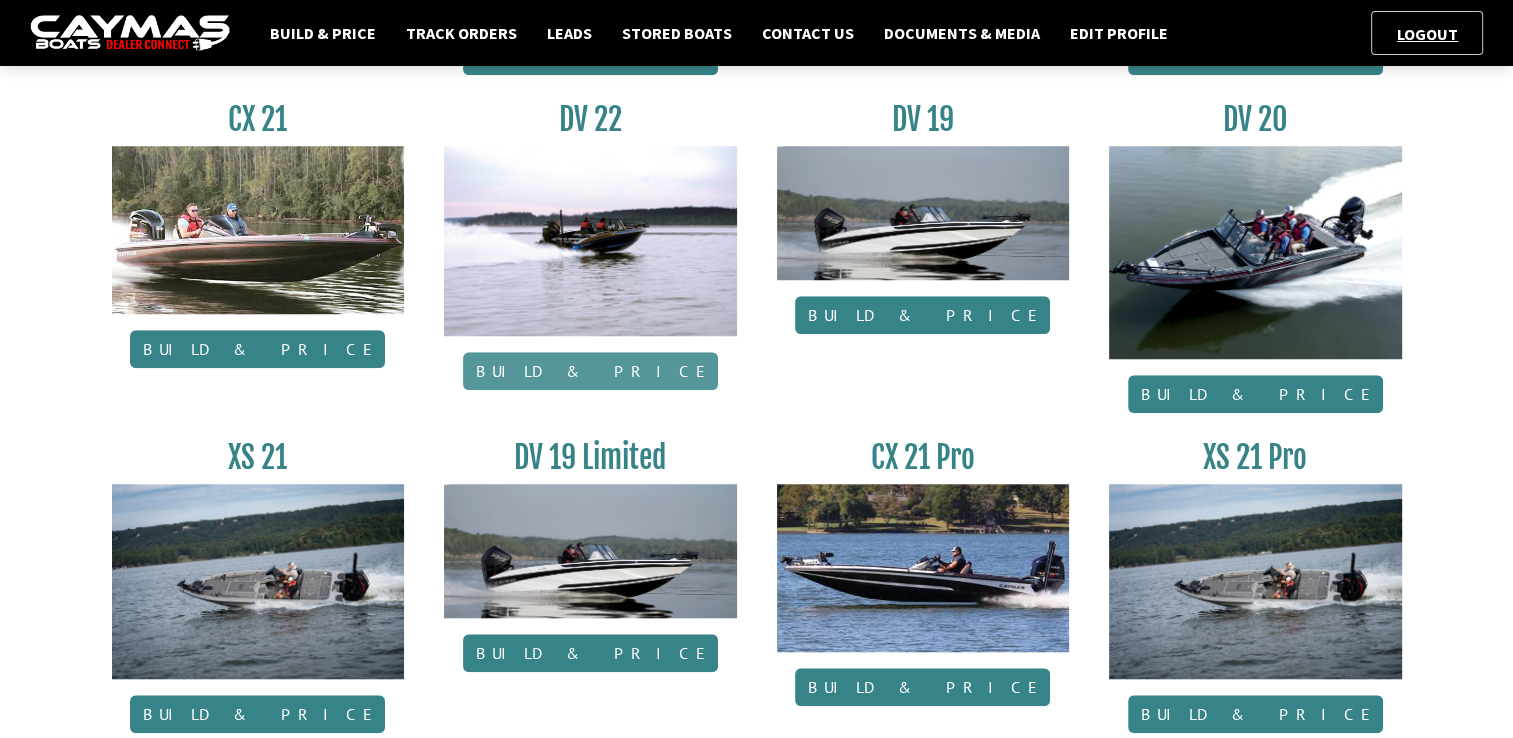 click on "Build & Price" at bounding box center [590, 371] 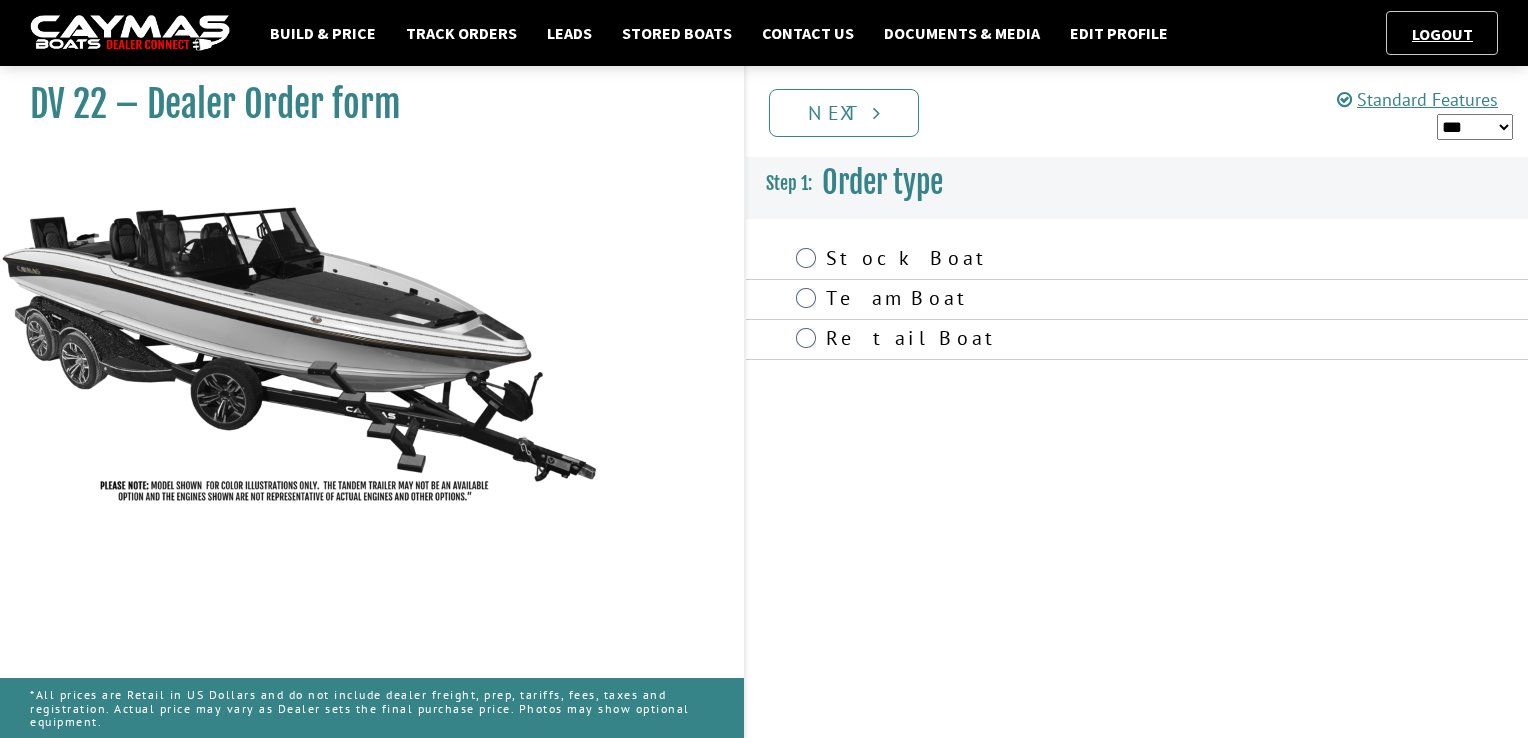 scroll, scrollTop: 0, scrollLeft: 0, axis: both 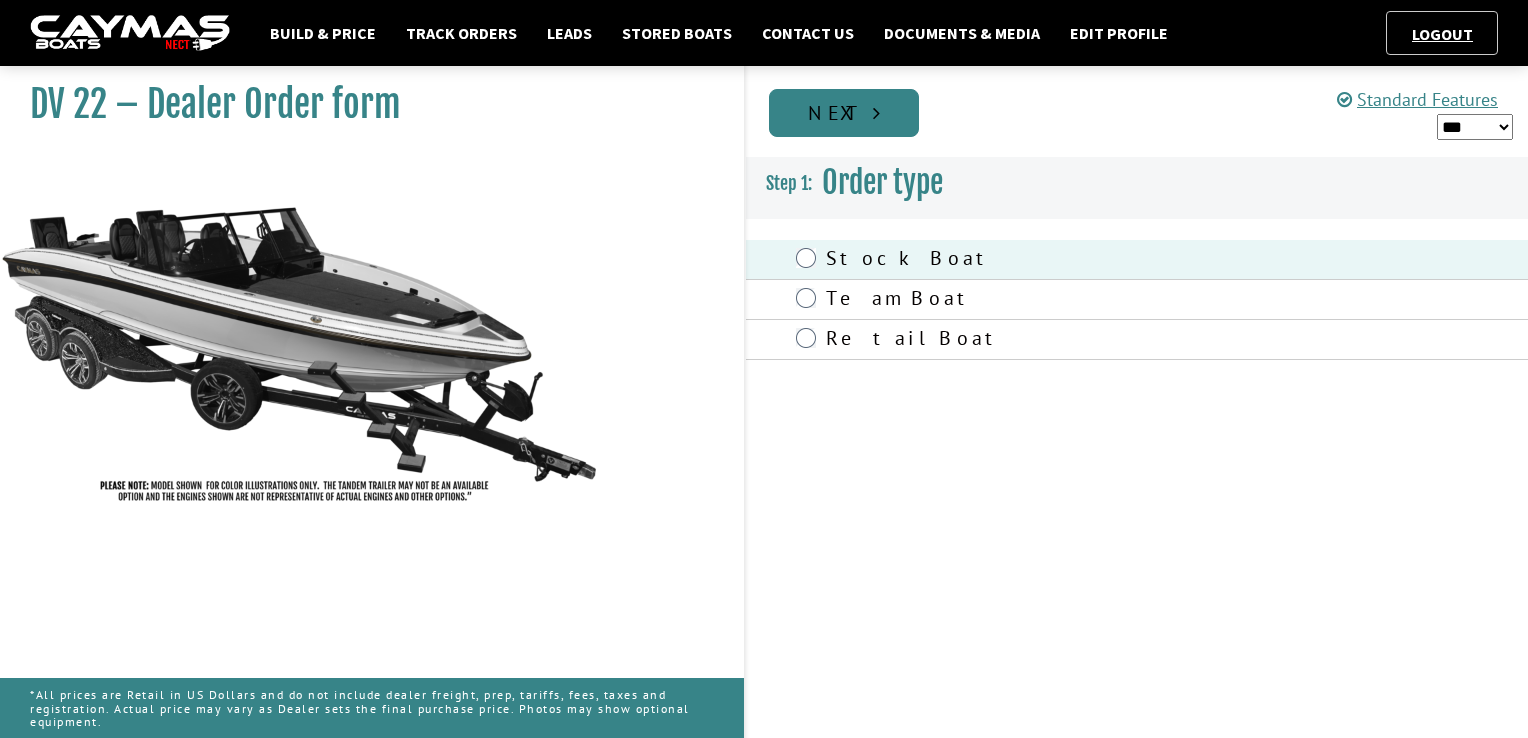 click on "Next" at bounding box center [844, 113] 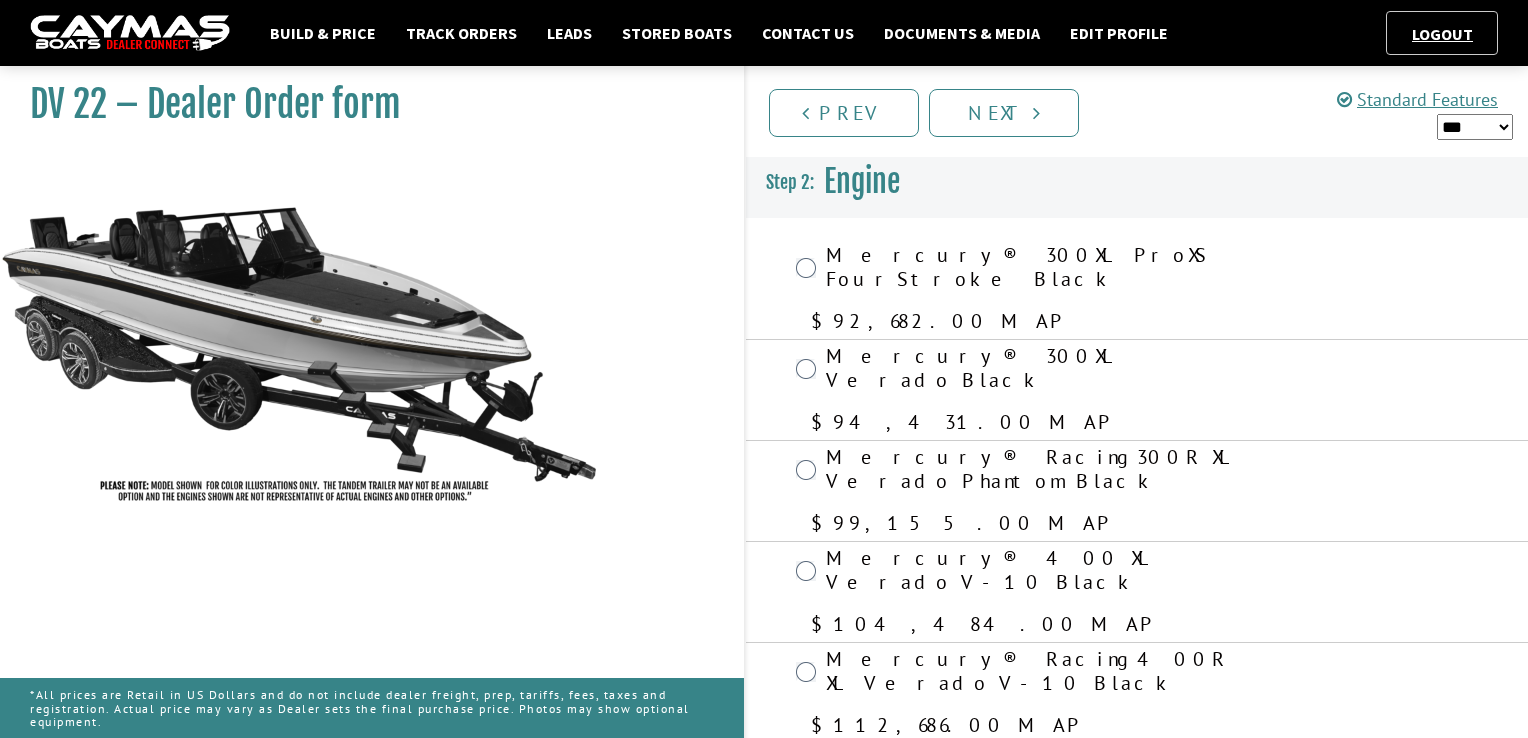 click on "Mercury® 400 XL Verado V-10 Black" at bounding box center [1036, 572] 